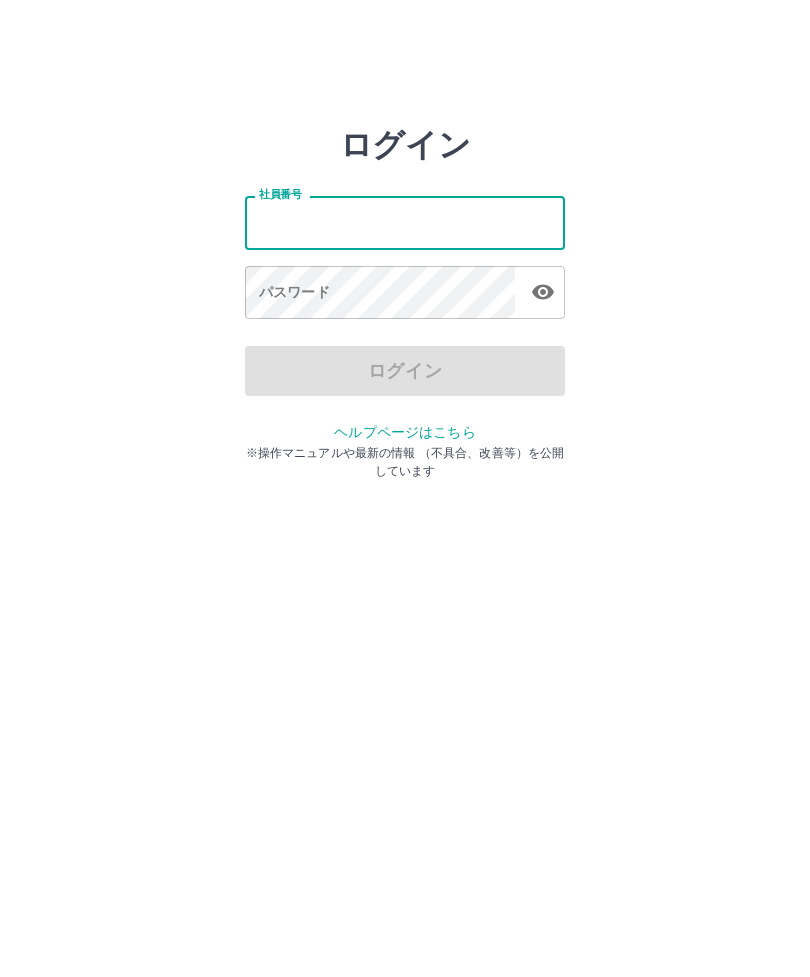 scroll, scrollTop: 0, scrollLeft: 0, axis: both 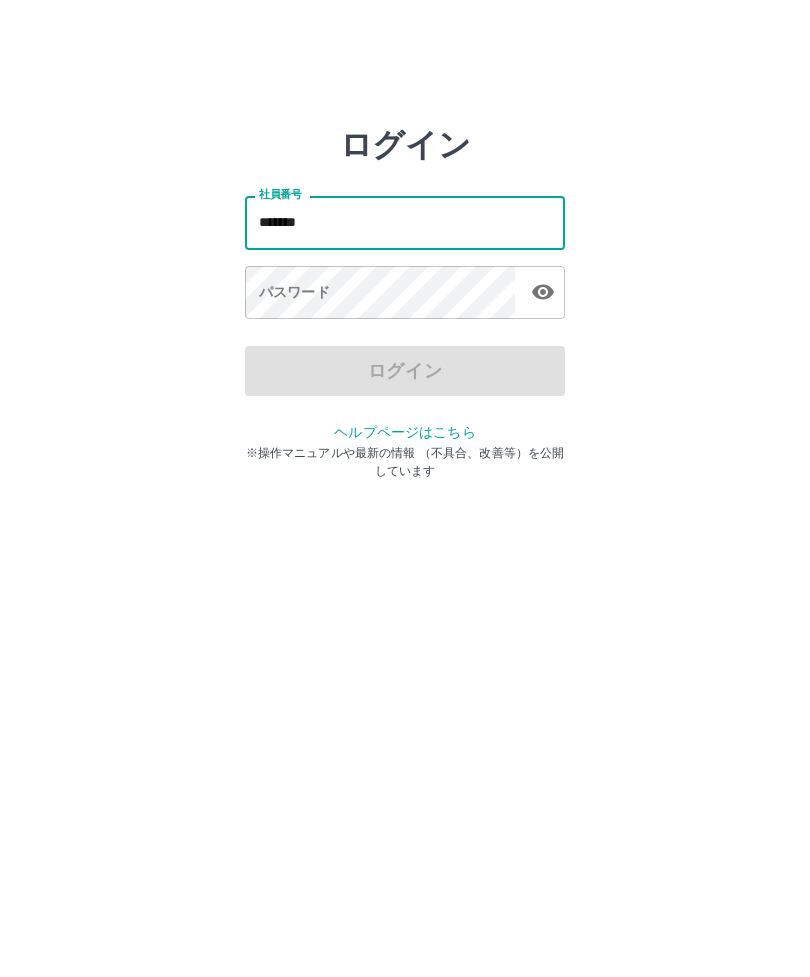 type on "*******" 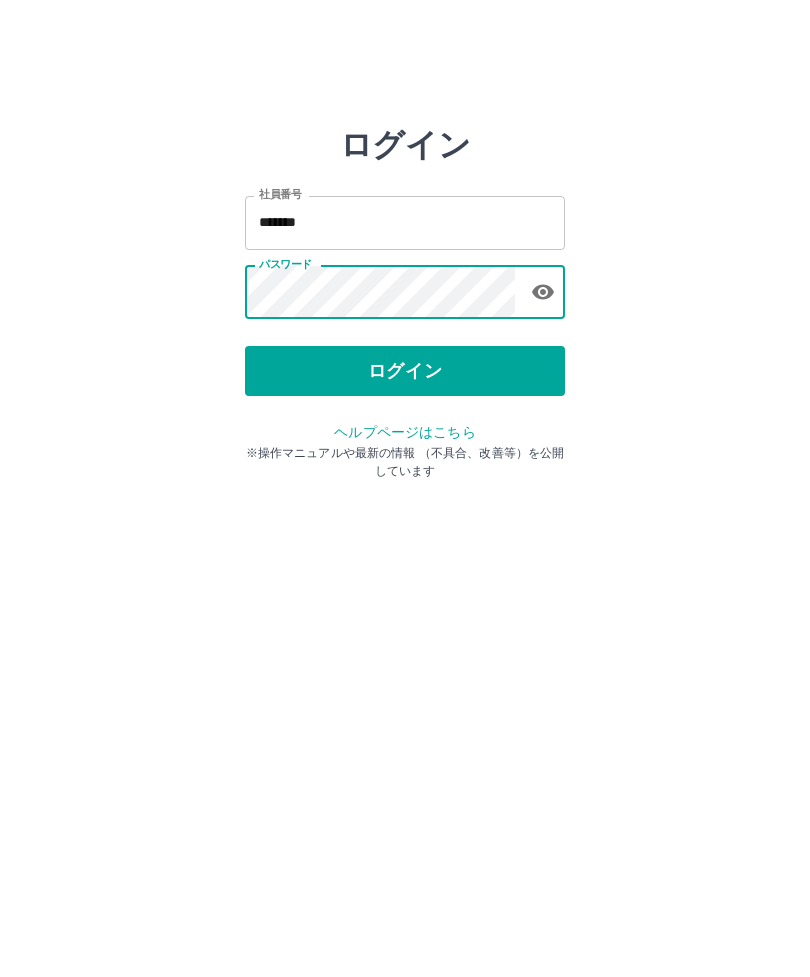 click on "ログイン" at bounding box center (405, 371) 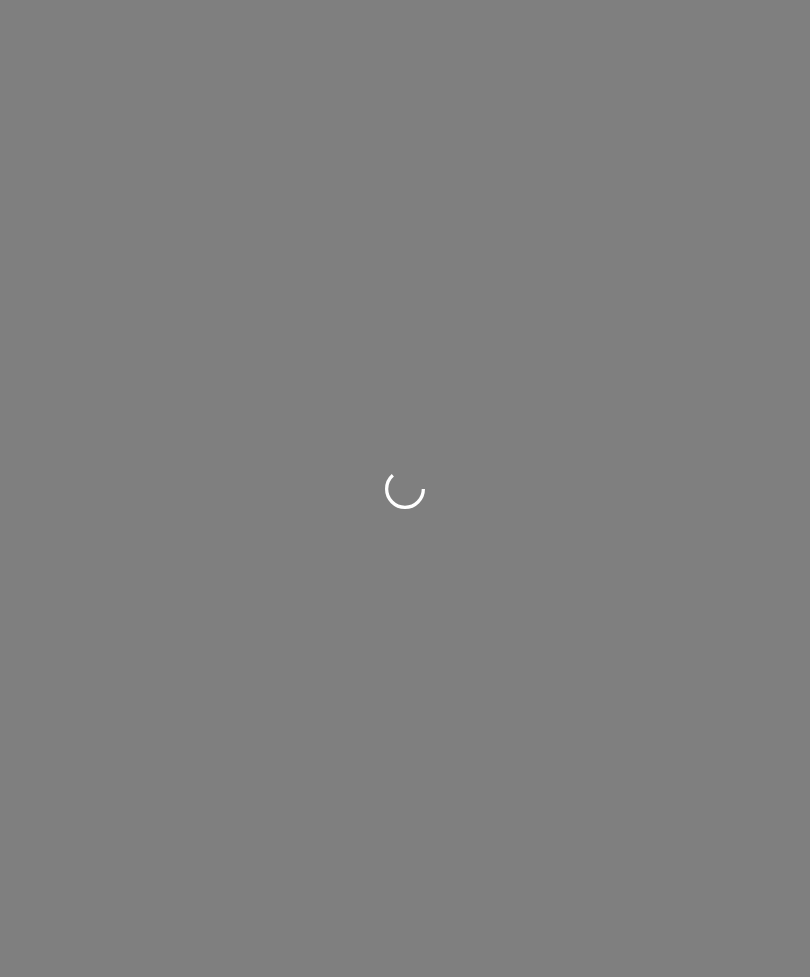 scroll, scrollTop: 0, scrollLeft: 0, axis: both 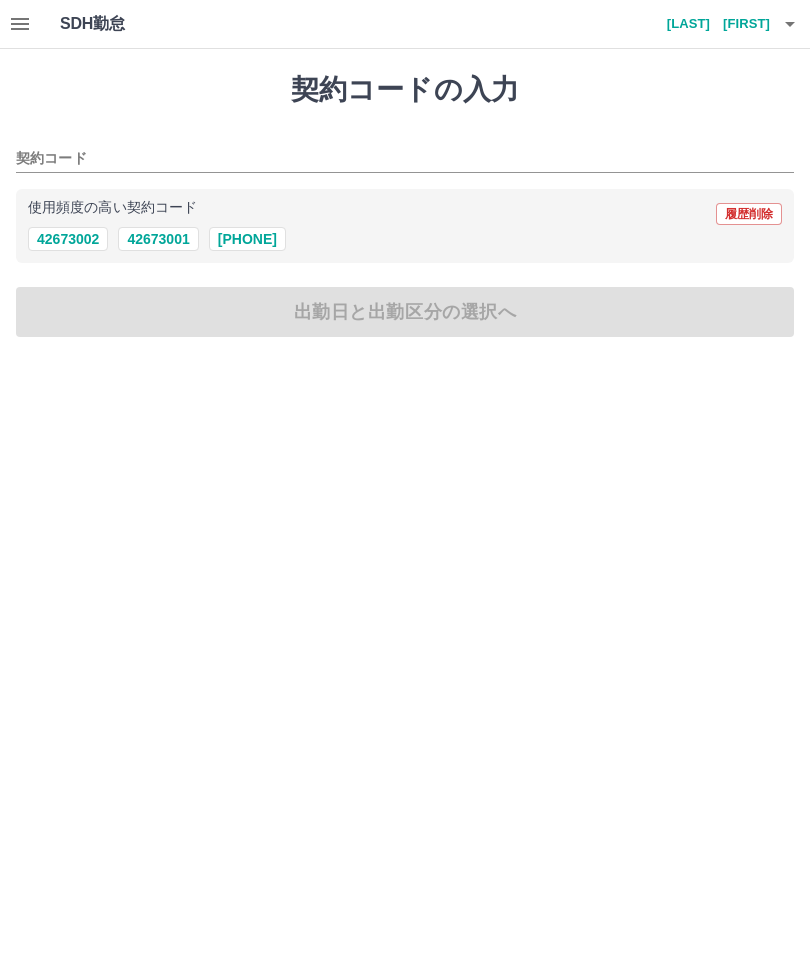 click on "42673001" at bounding box center [158, 239] 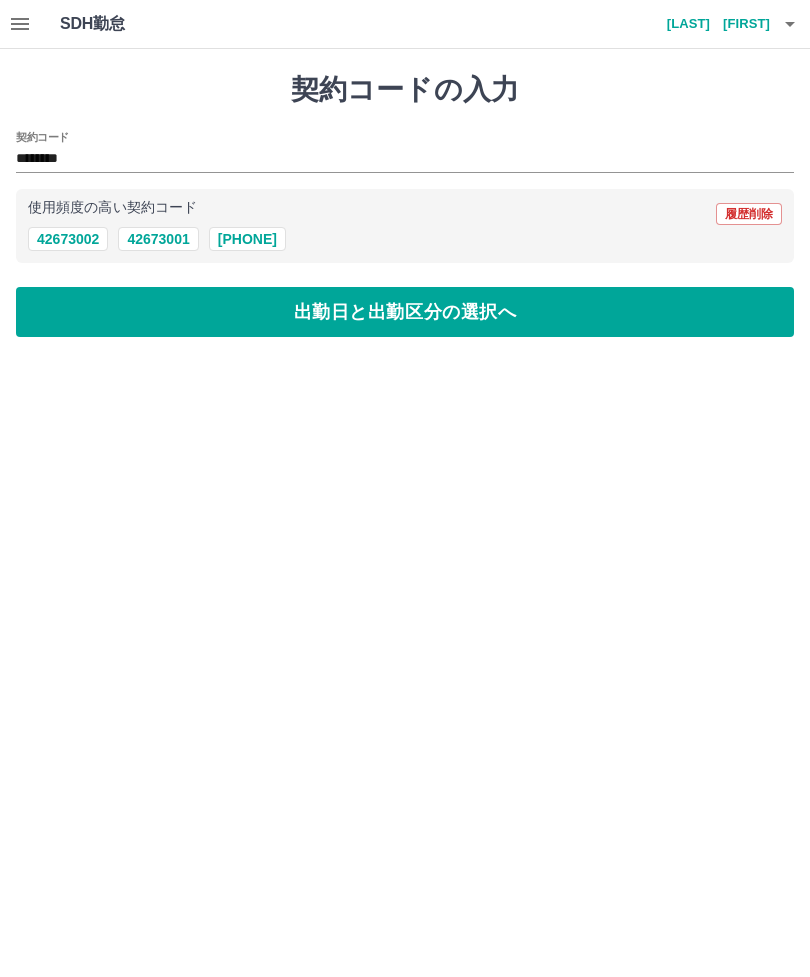 click on "出勤日と出勤区分の選択へ" at bounding box center (405, 312) 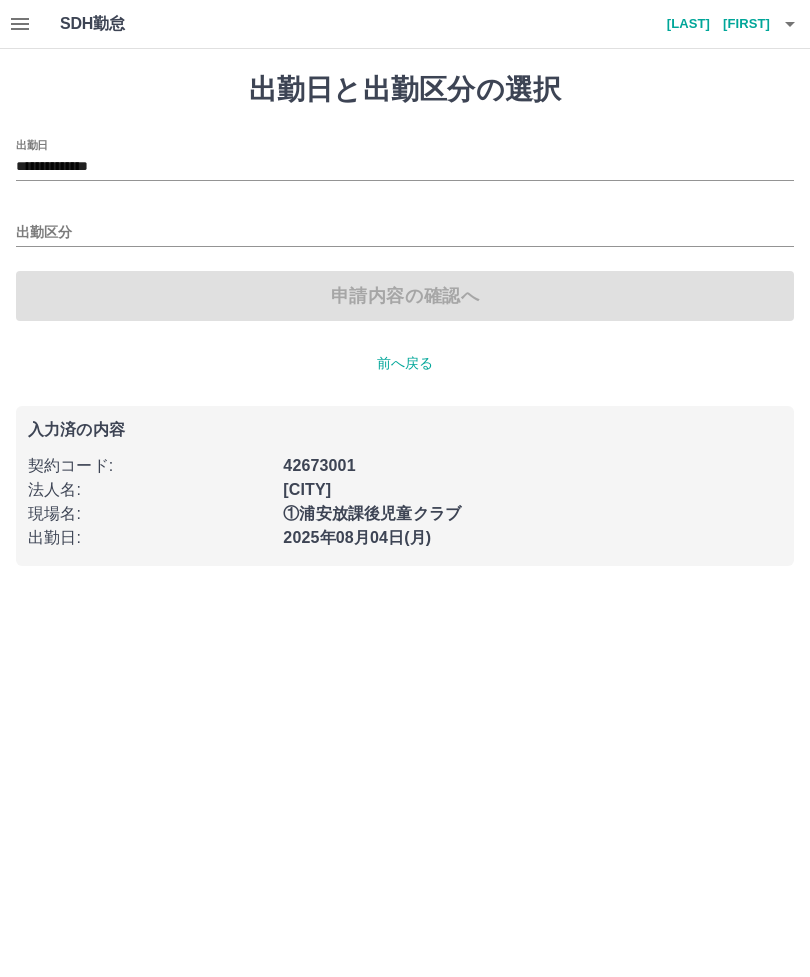 click on "出勤区分" at bounding box center (405, 233) 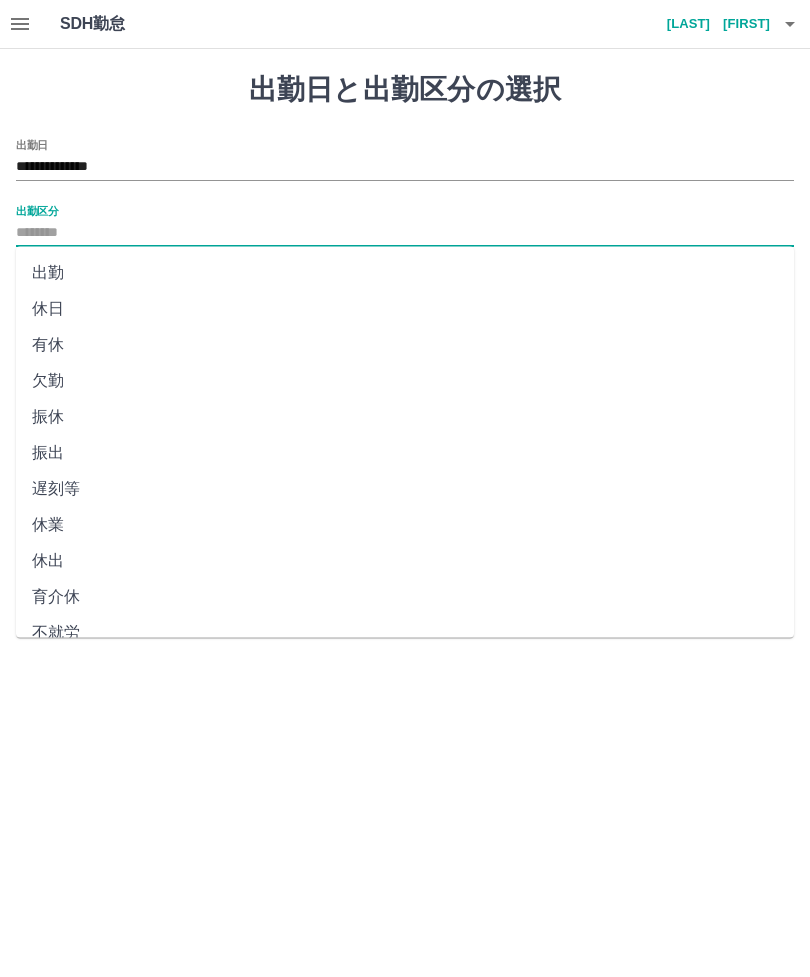 click on "出勤" at bounding box center [405, 273] 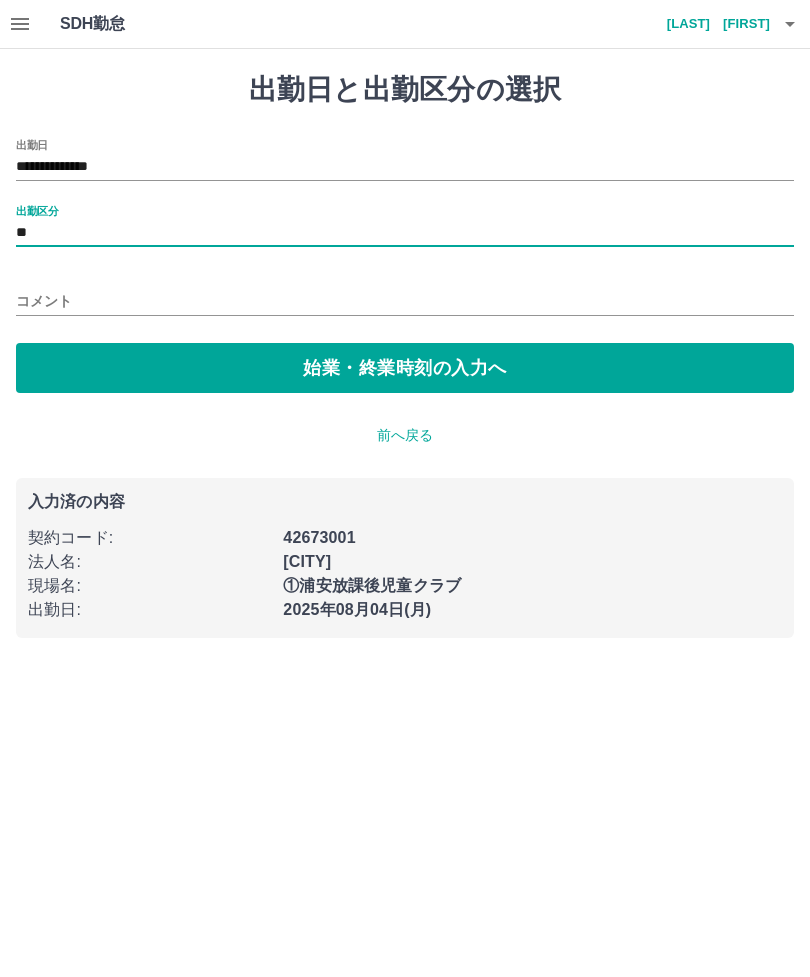 click on "始業・終業時刻の入力へ" at bounding box center (405, 368) 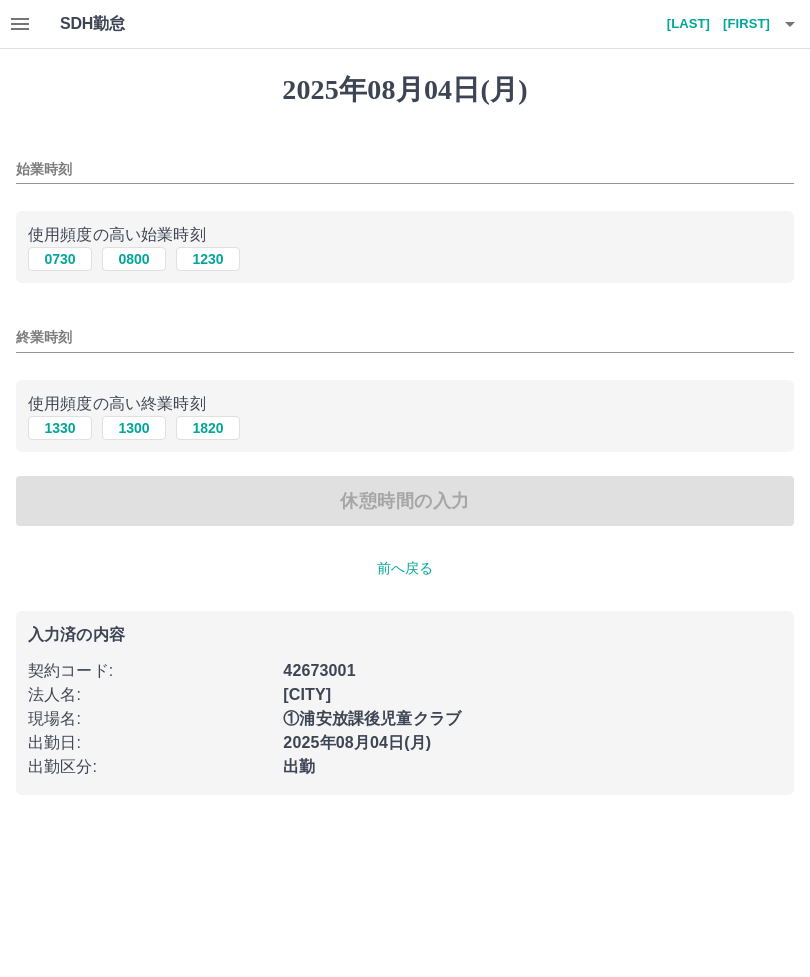 click on "0730" at bounding box center (60, 259) 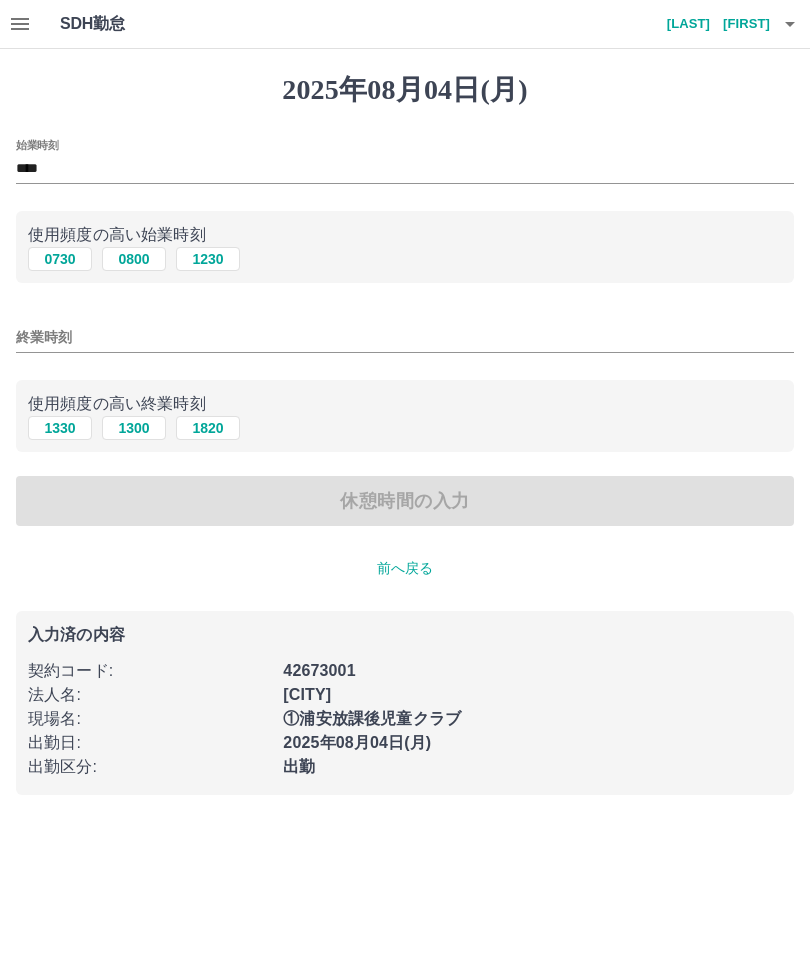 click on "1330" at bounding box center (60, 428) 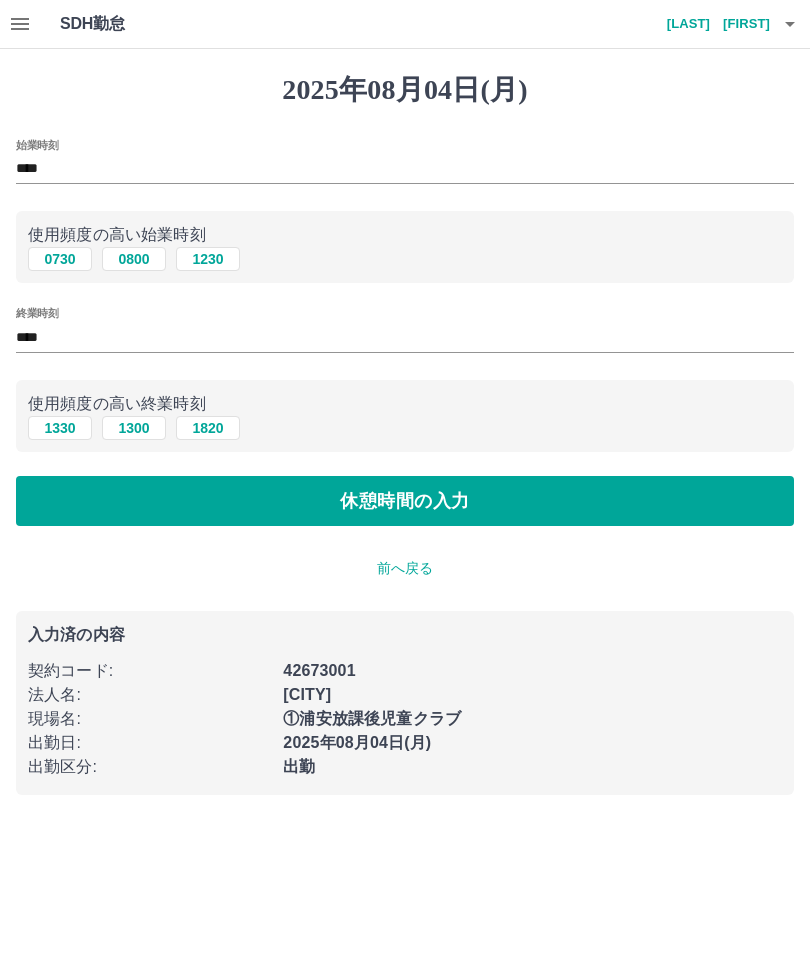 click on "休憩時間の入力" at bounding box center (405, 501) 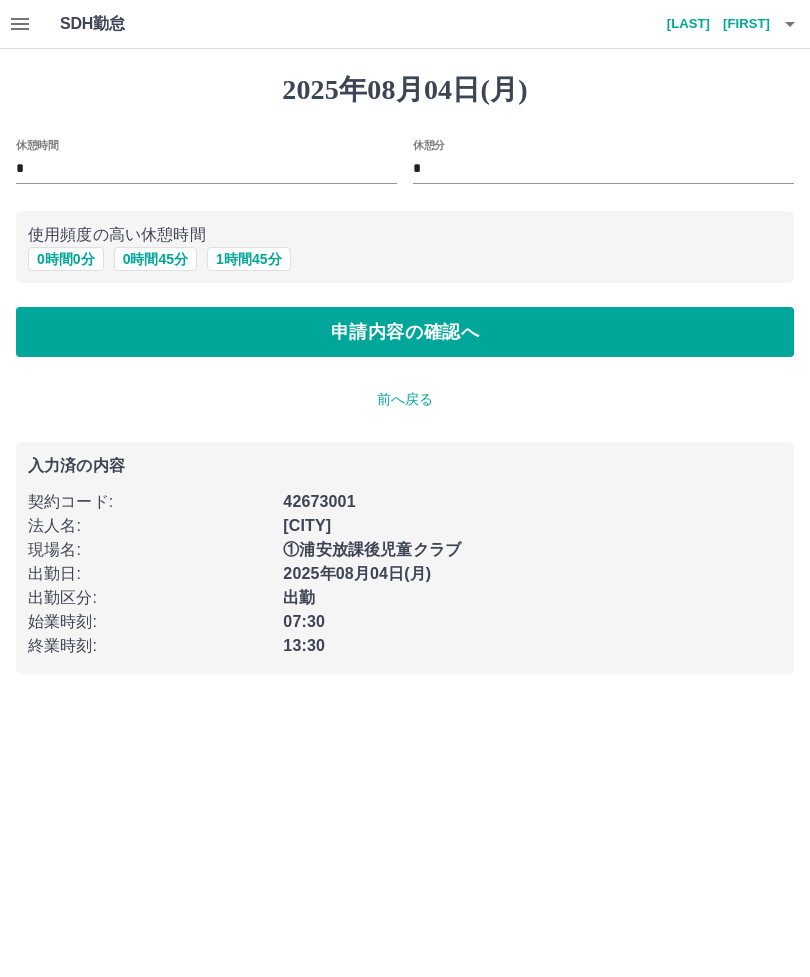 click on "申請内容の確認へ" at bounding box center [405, 332] 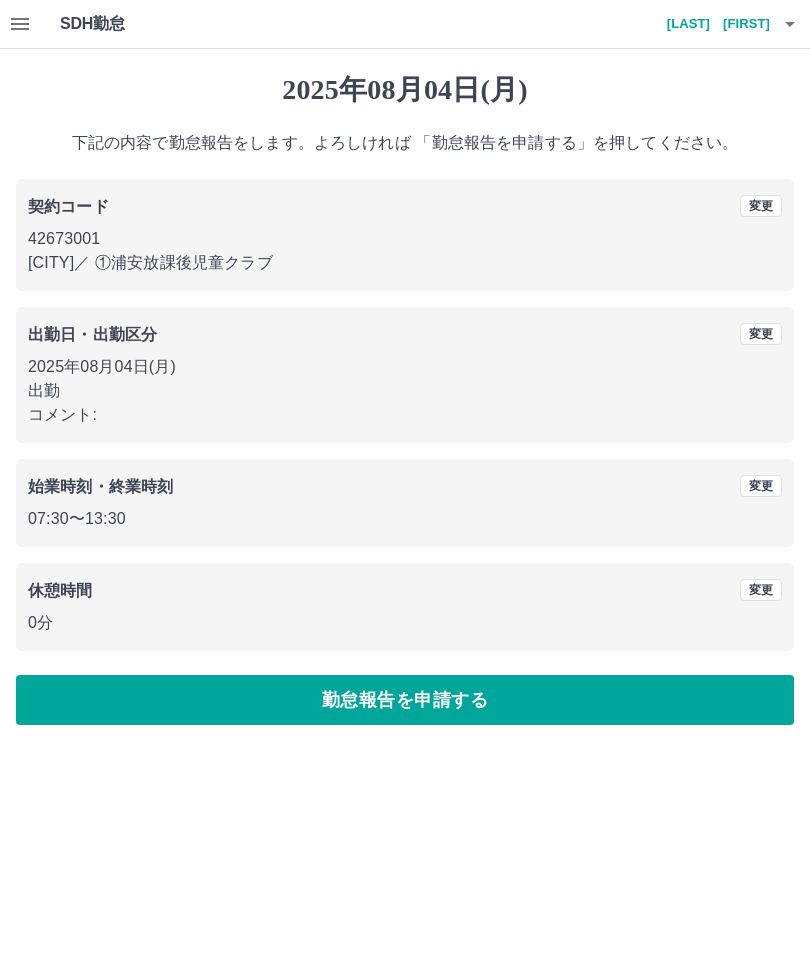 click on "勤怠報告を申請する" at bounding box center (405, 700) 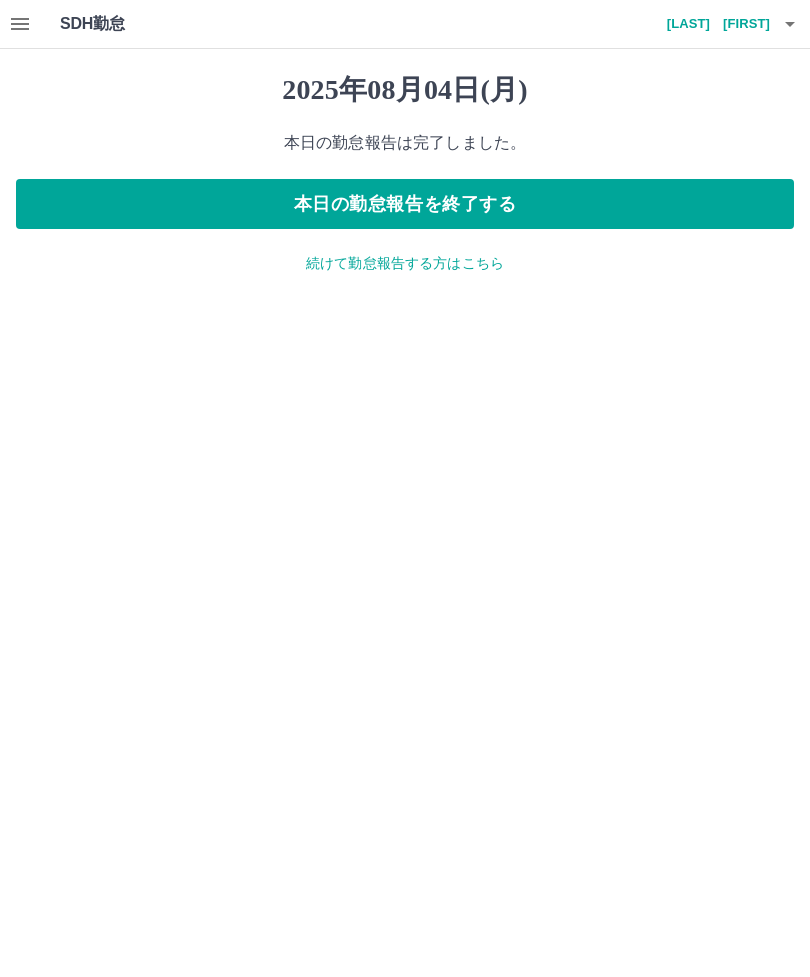 click on "本日の勤怠報告を終了する" at bounding box center [405, 204] 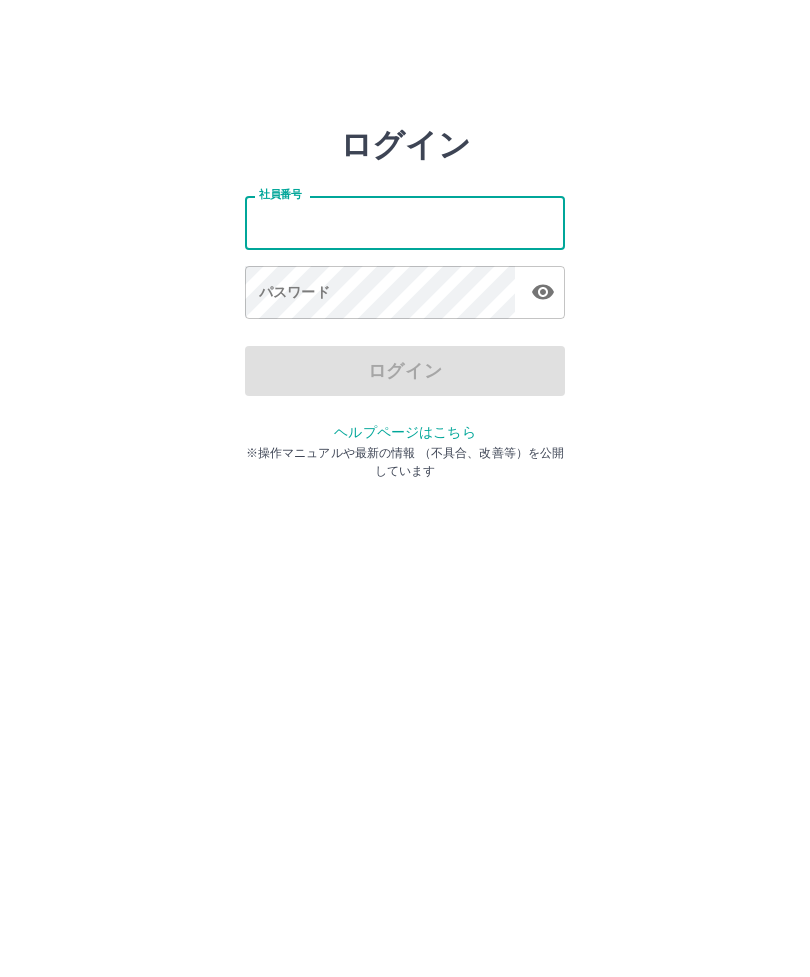 scroll, scrollTop: 0, scrollLeft: 0, axis: both 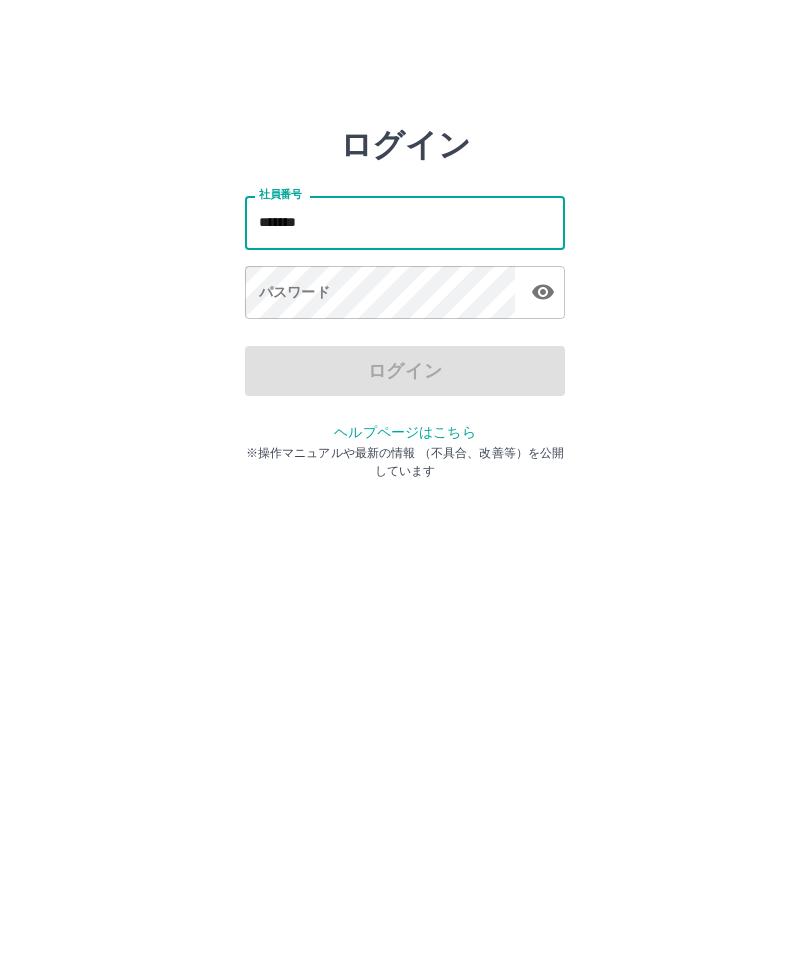 type on "*******" 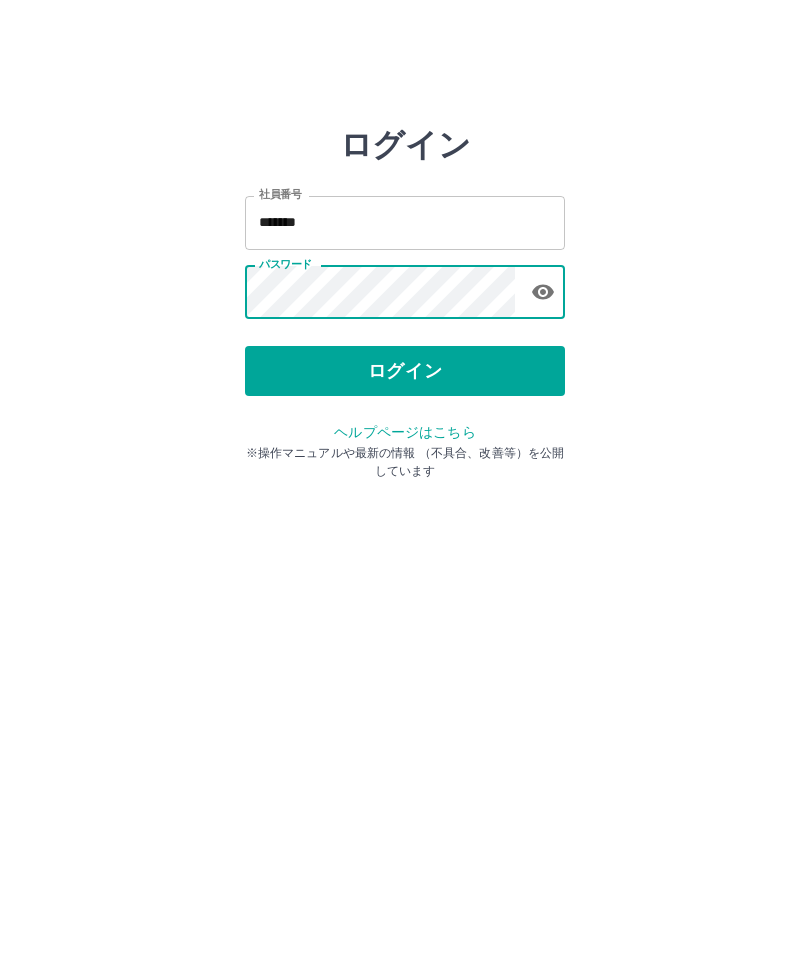 click on "ログイン" at bounding box center (405, 371) 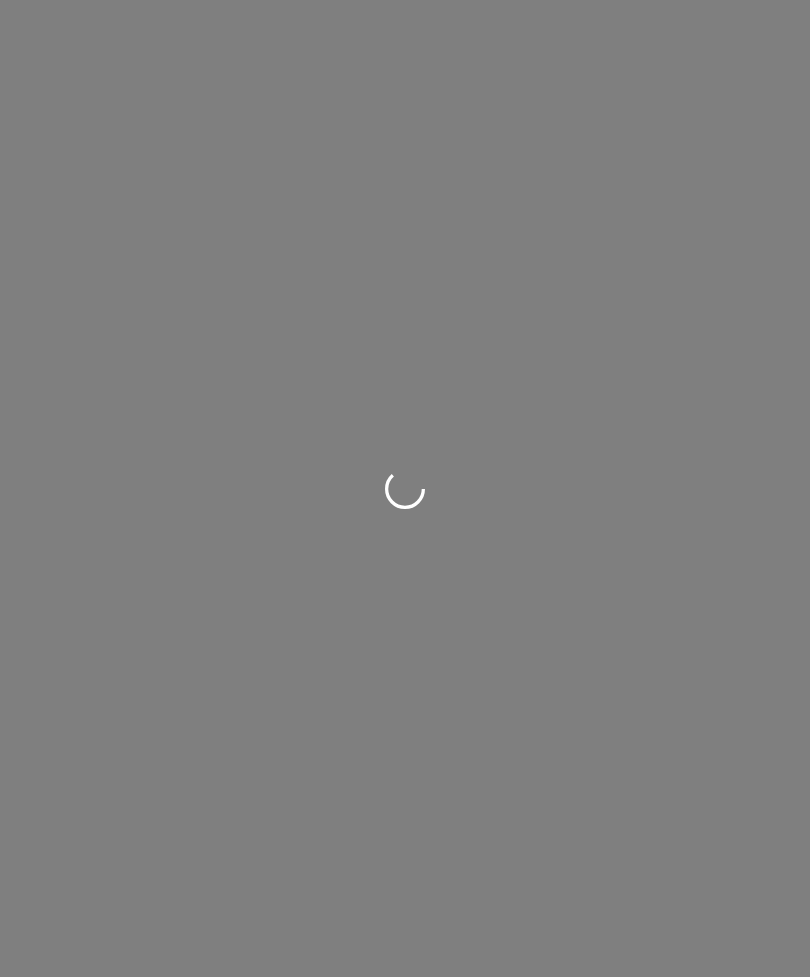 scroll, scrollTop: 0, scrollLeft: 0, axis: both 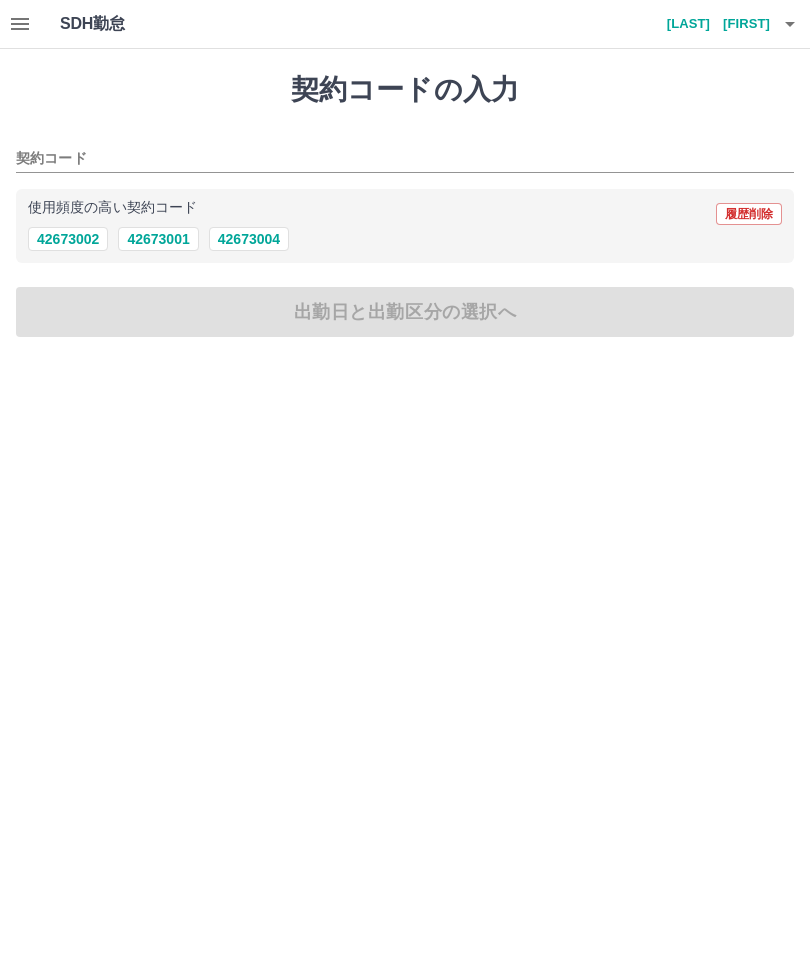 click on "42673001" at bounding box center (158, 239) 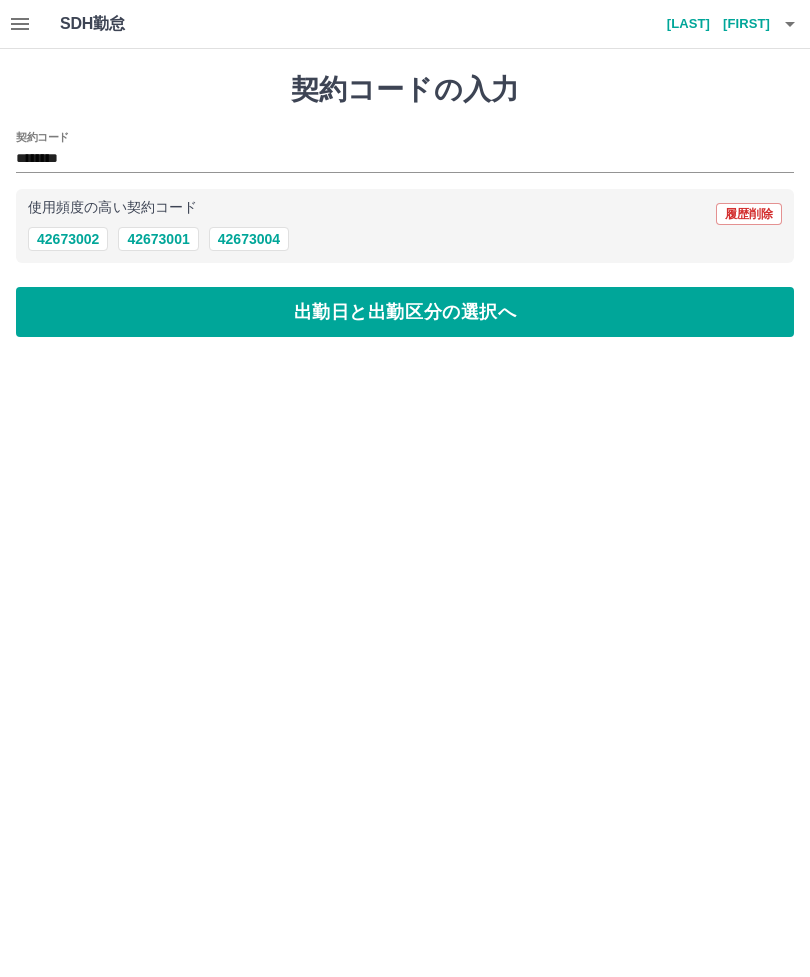 click on "出勤日と出勤区分の選択へ" at bounding box center [405, 312] 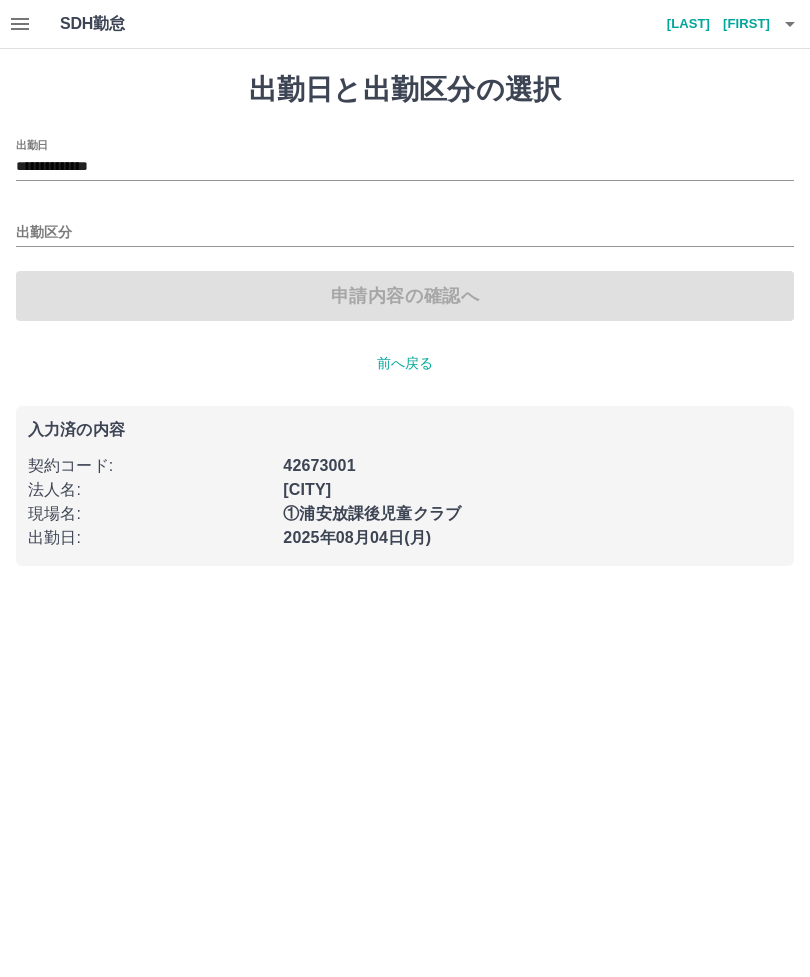 click on "出勤区分" at bounding box center (405, 233) 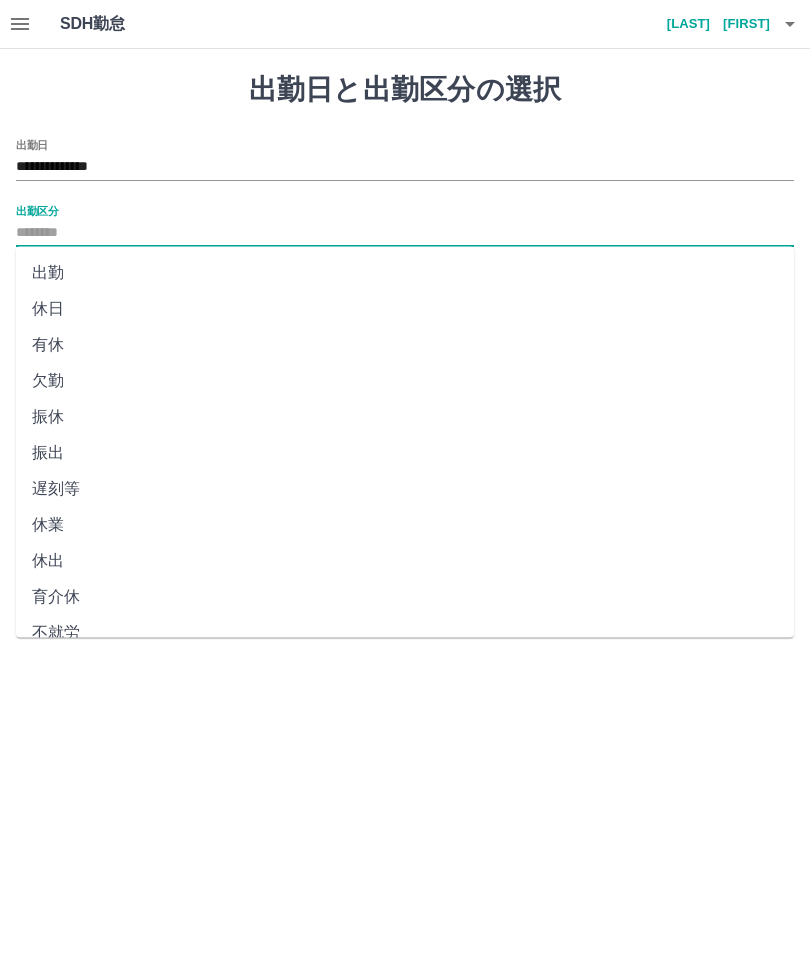 click on "出勤" at bounding box center [405, 273] 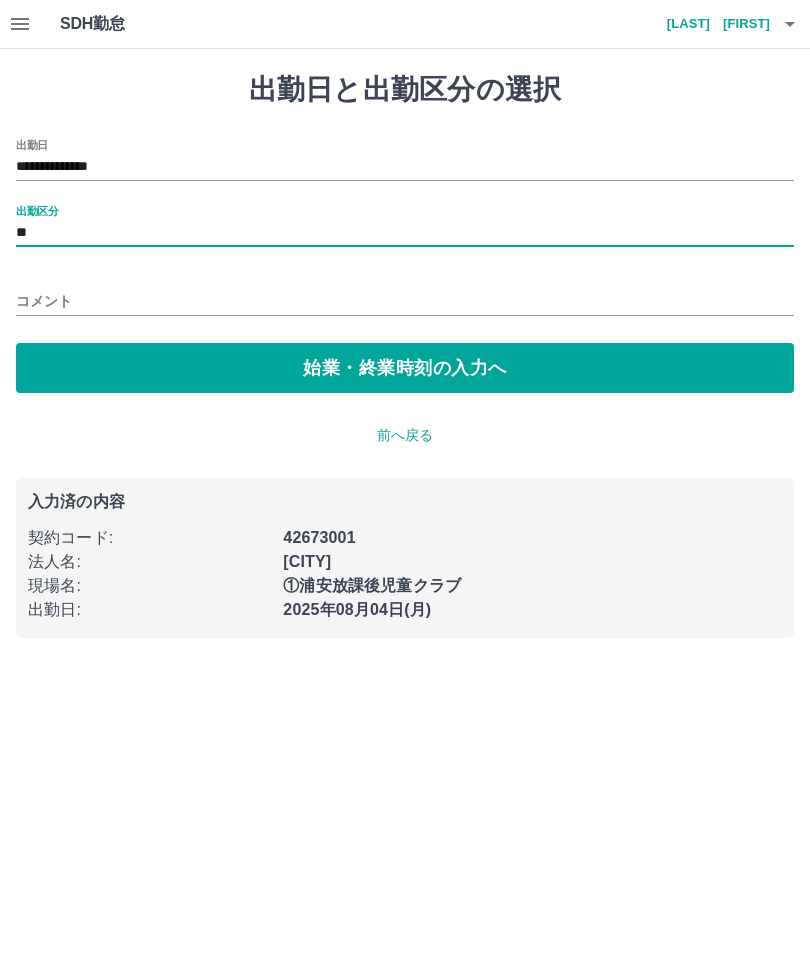 click on "始業・終業時刻の入力へ" at bounding box center (405, 368) 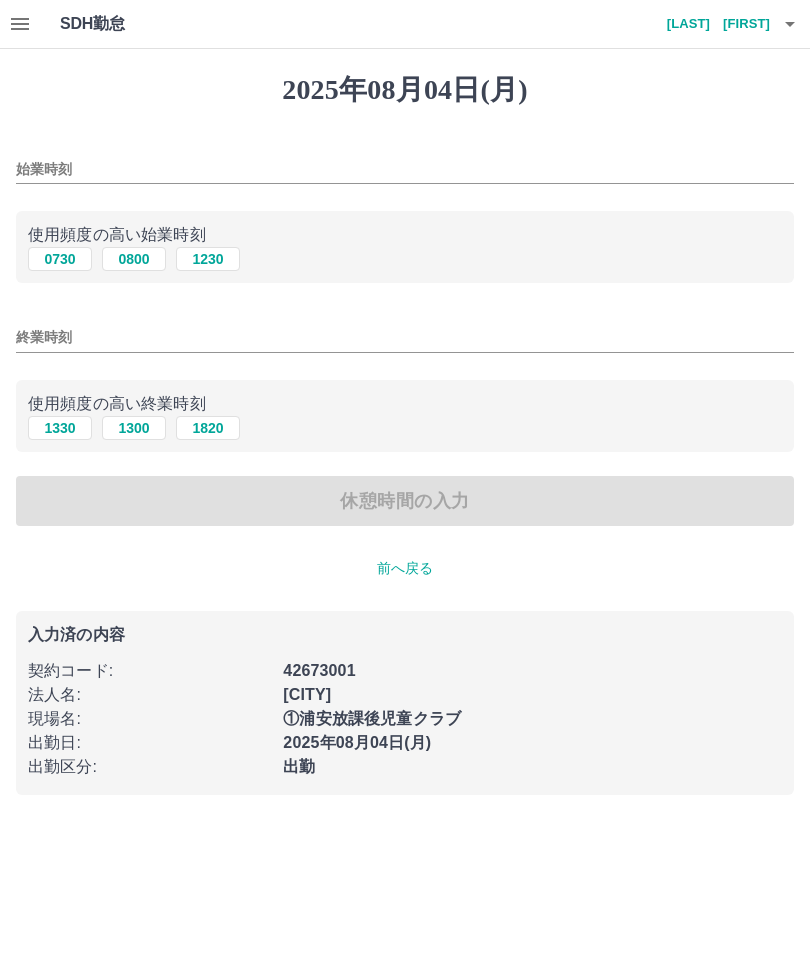click on "始業時刻" at bounding box center (405, 169) 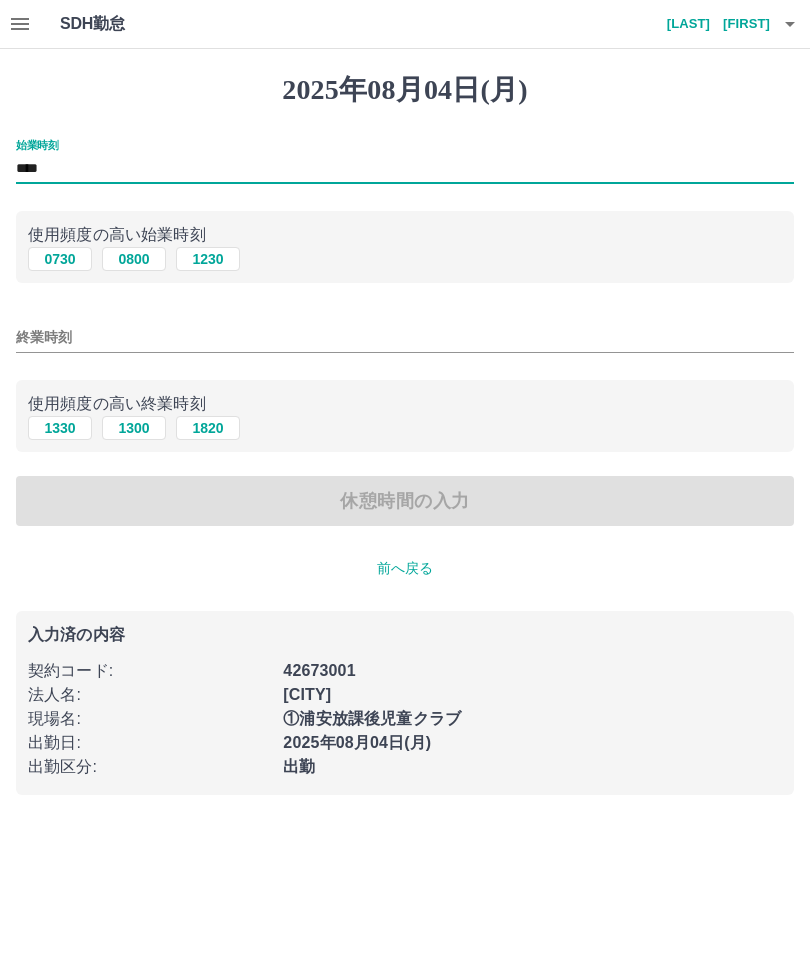 type on "****" 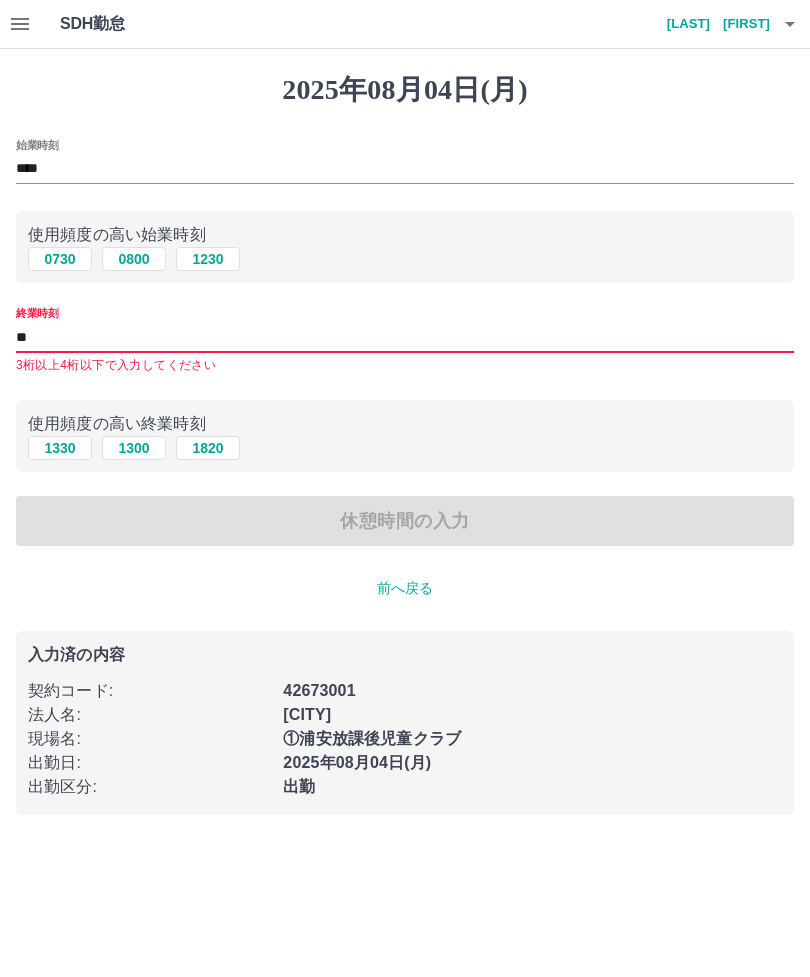 type on "*" 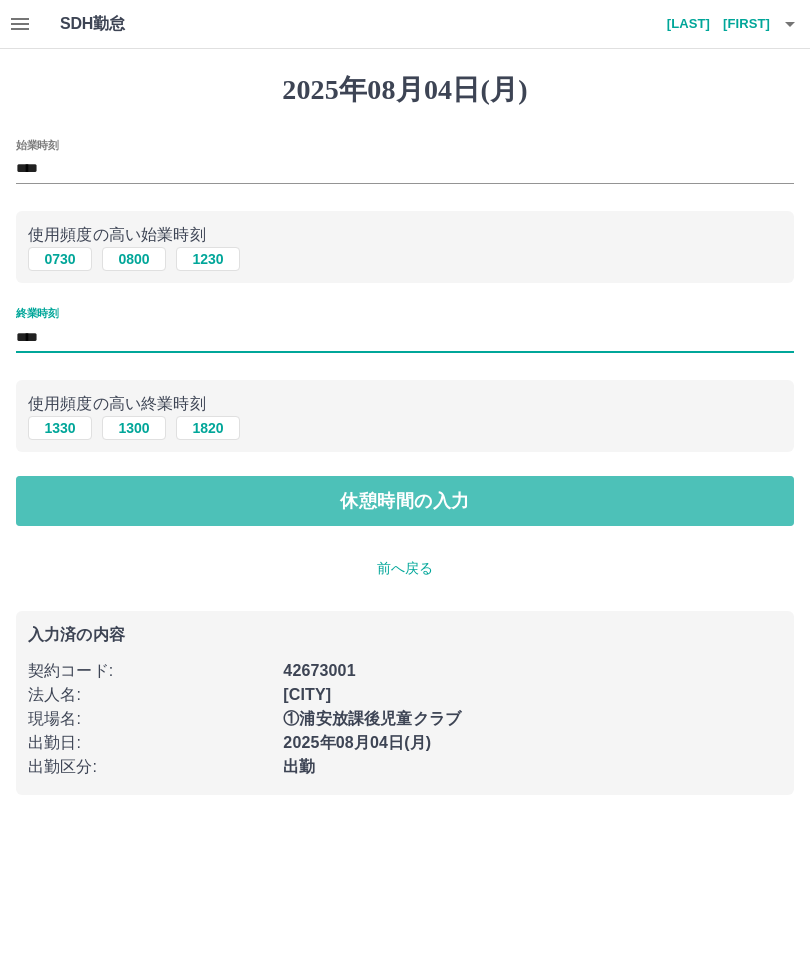 type on "****" 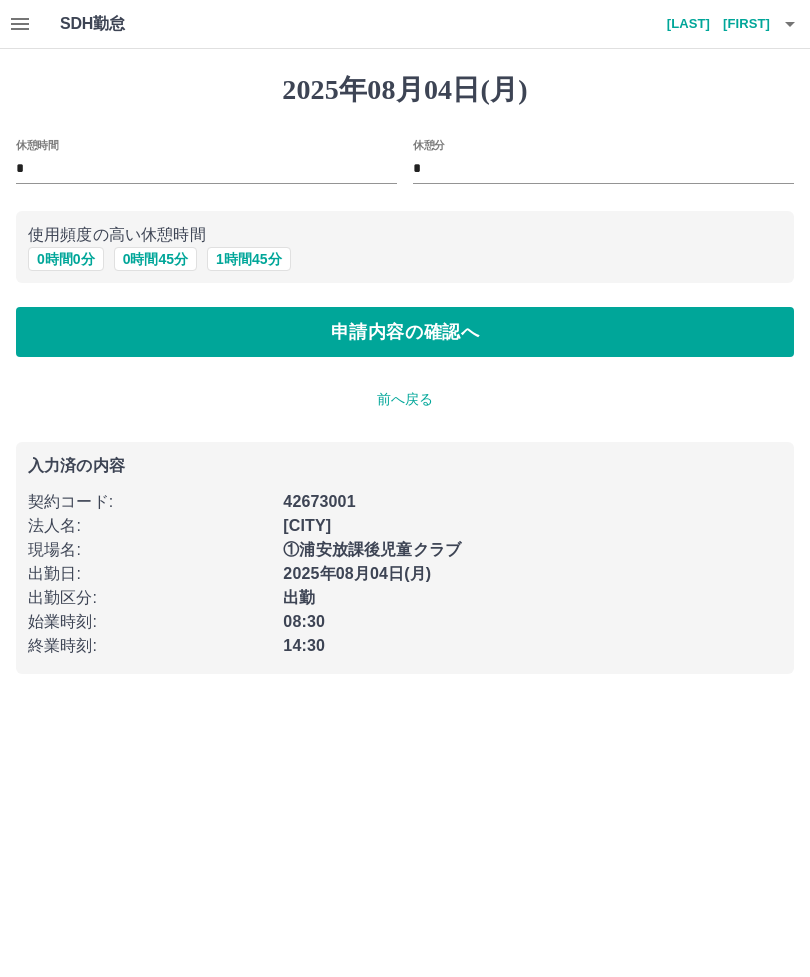 click on "申請内容の確認へ" at bounding box center [405, 332] 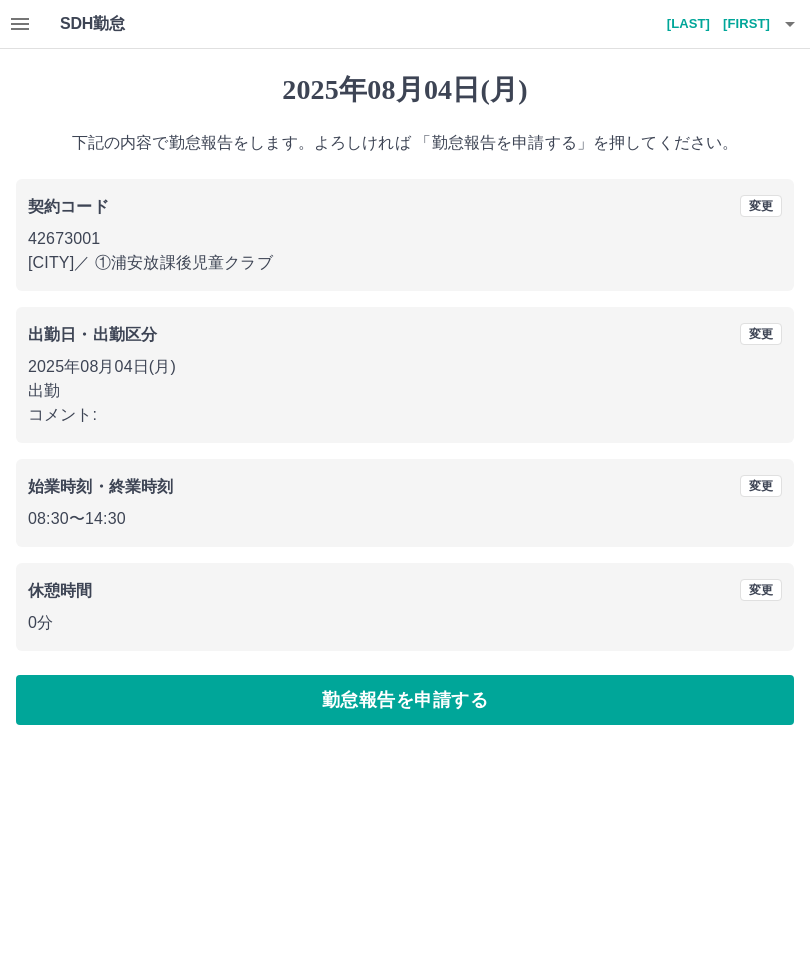 click on "勤怠報告を申請する" at bounding box center [405, 700] 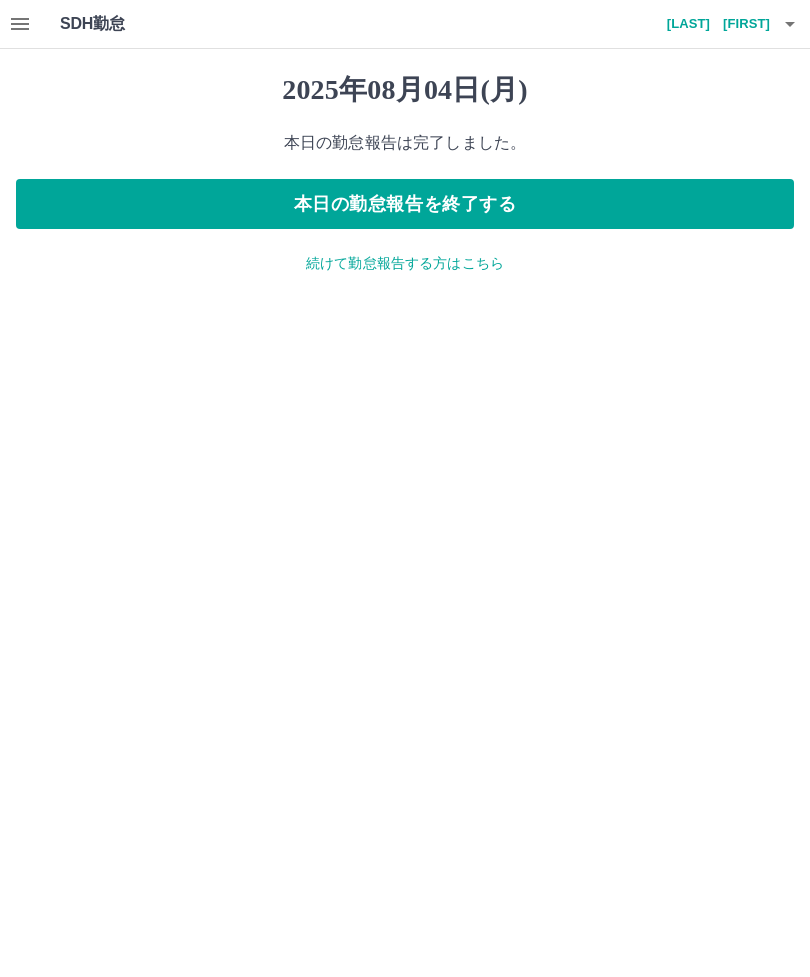 click on "[LAST]　[FIRST]" at bounding box center (710, 24) 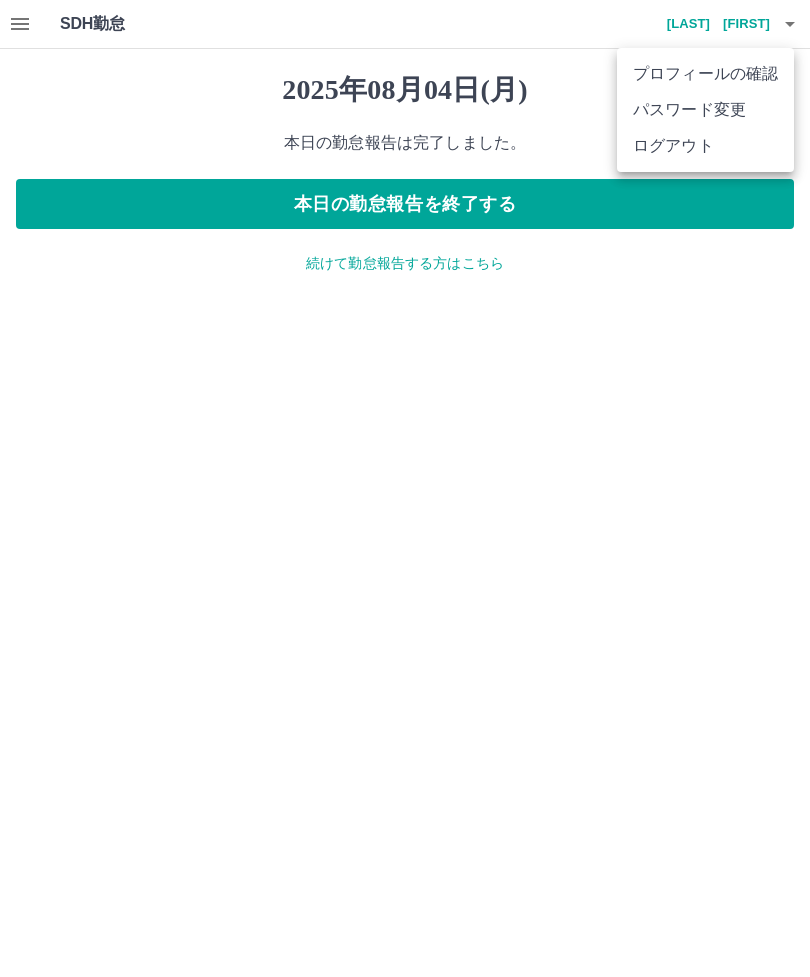 click at bounding box center (405, 488) 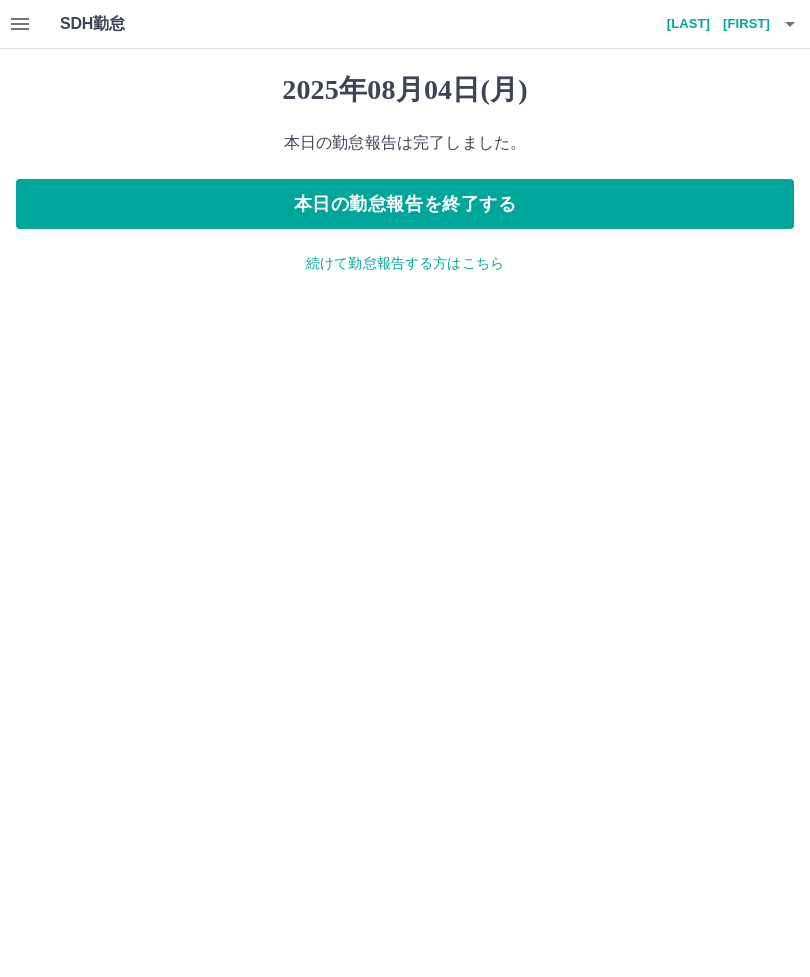 click on "SDH勤怠" at bounding box center (125, 24) 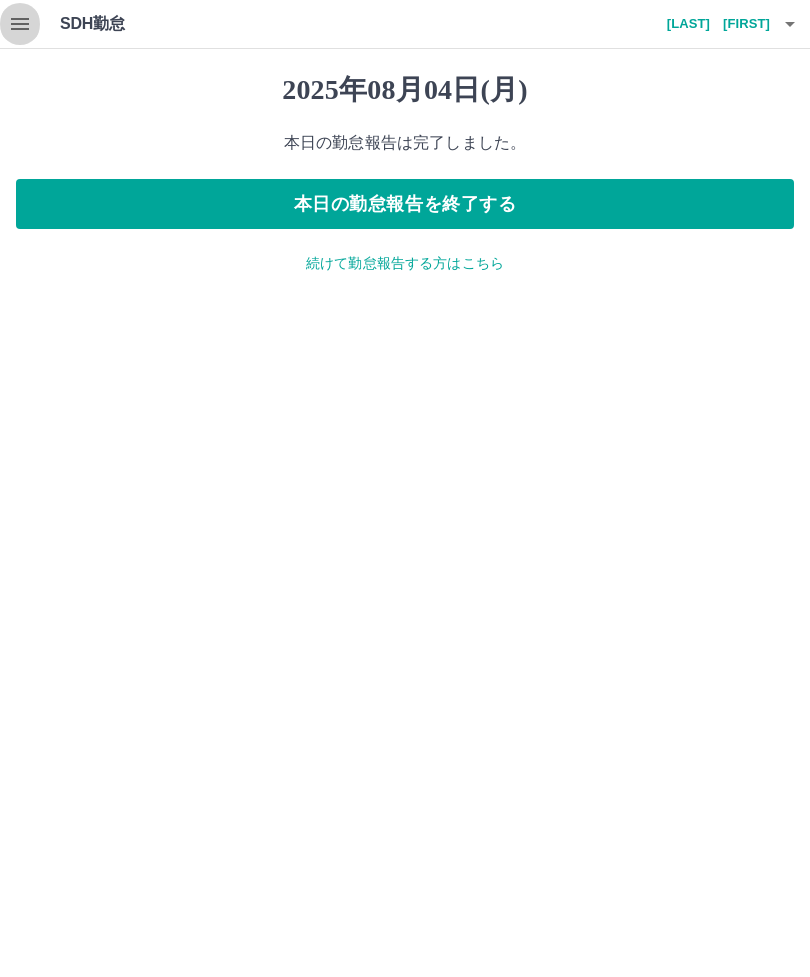 click 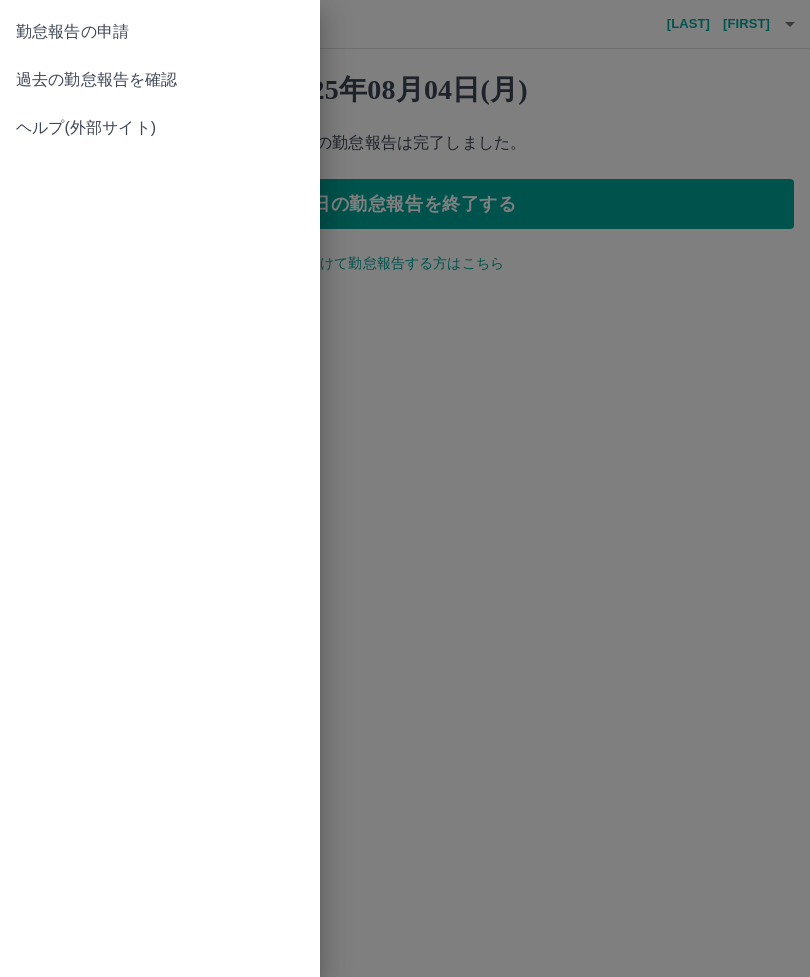 click on "過去の勤怠報告を確認" at bounding box center (160, 80) 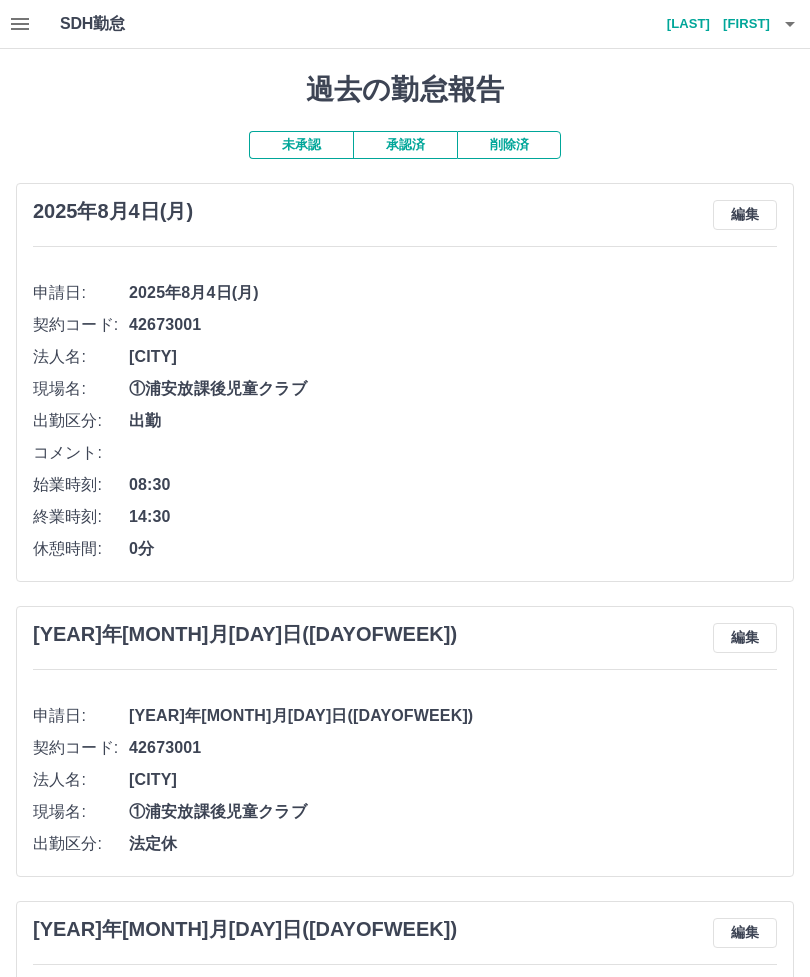 click on "[LAST]　[FIRST]" at bounding box center [710, 24] 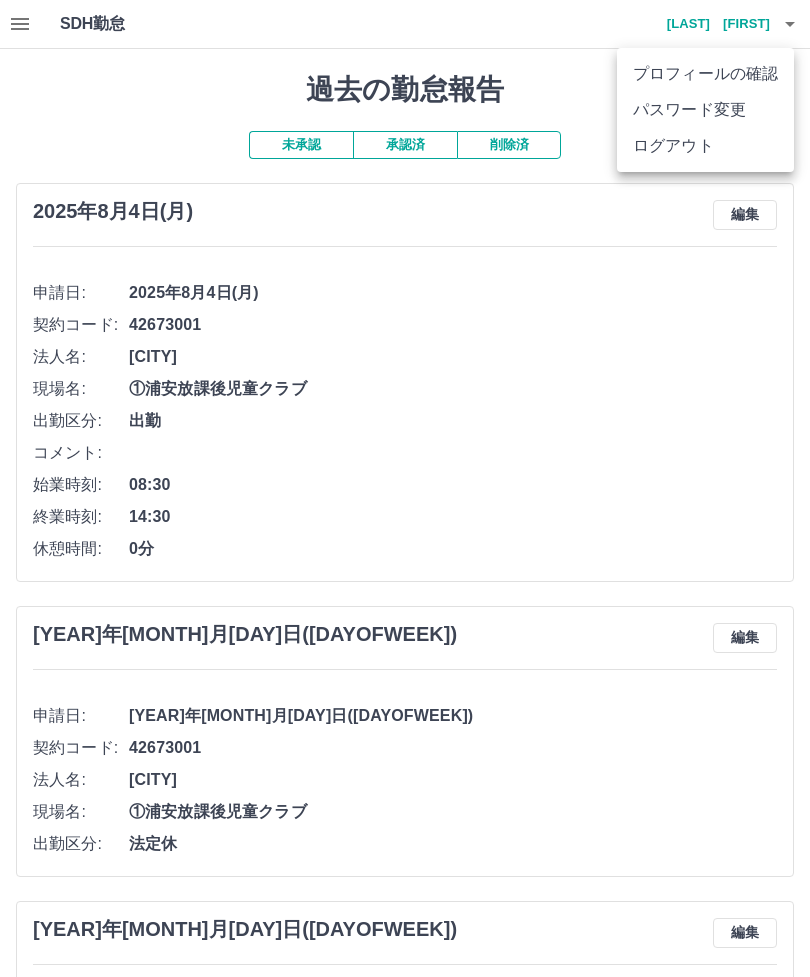 click on "ログアウト" at bounding box center (705, 146) 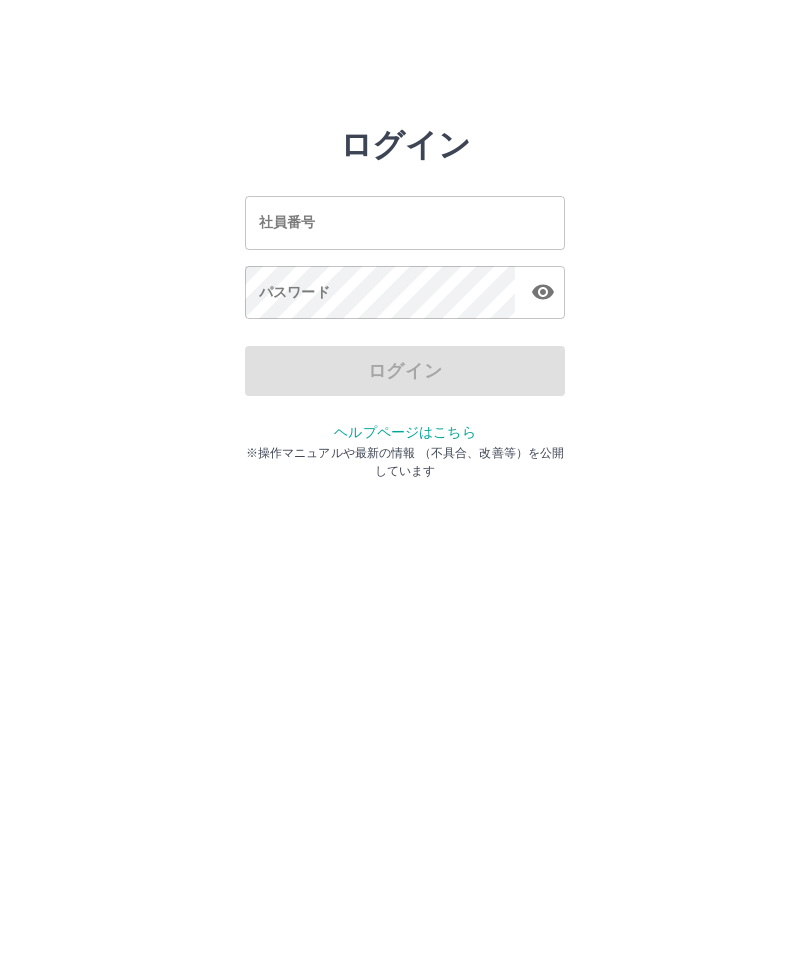 scroll, scrollTop: 0, scrollLeft: 0, axis: both 